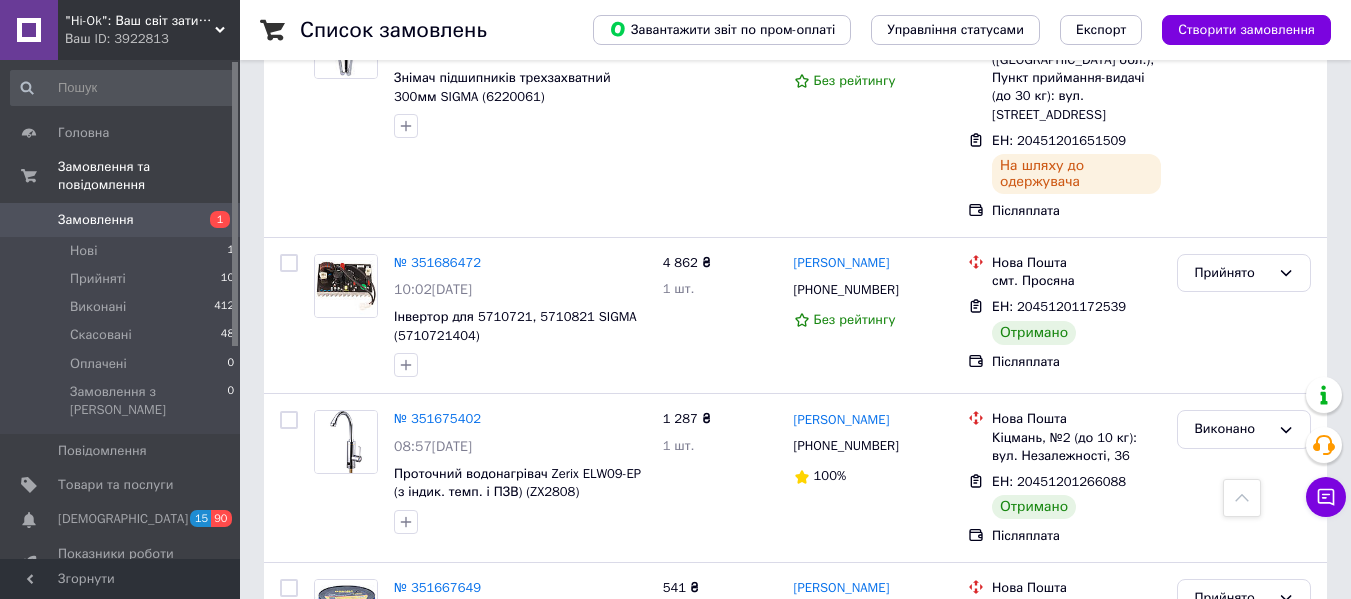 scroll, scrollTop: 849, scrollLeft: 0, axis: vertical 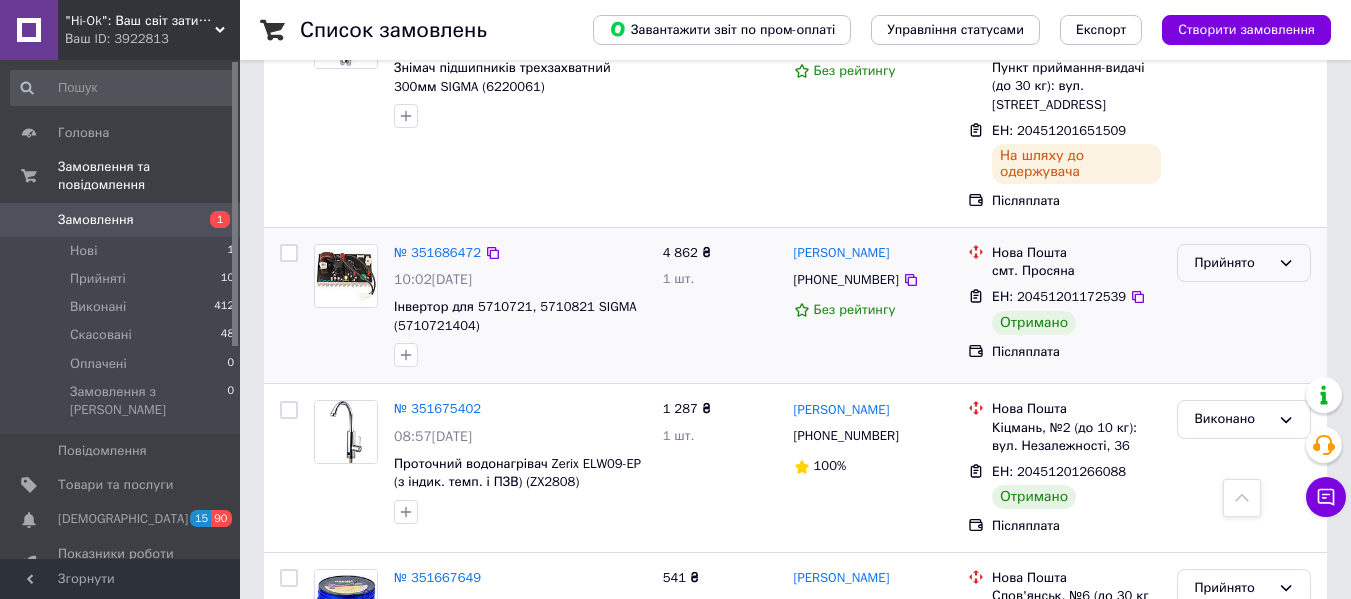 click on "Прийнято" at bounding box center [1232, 263] 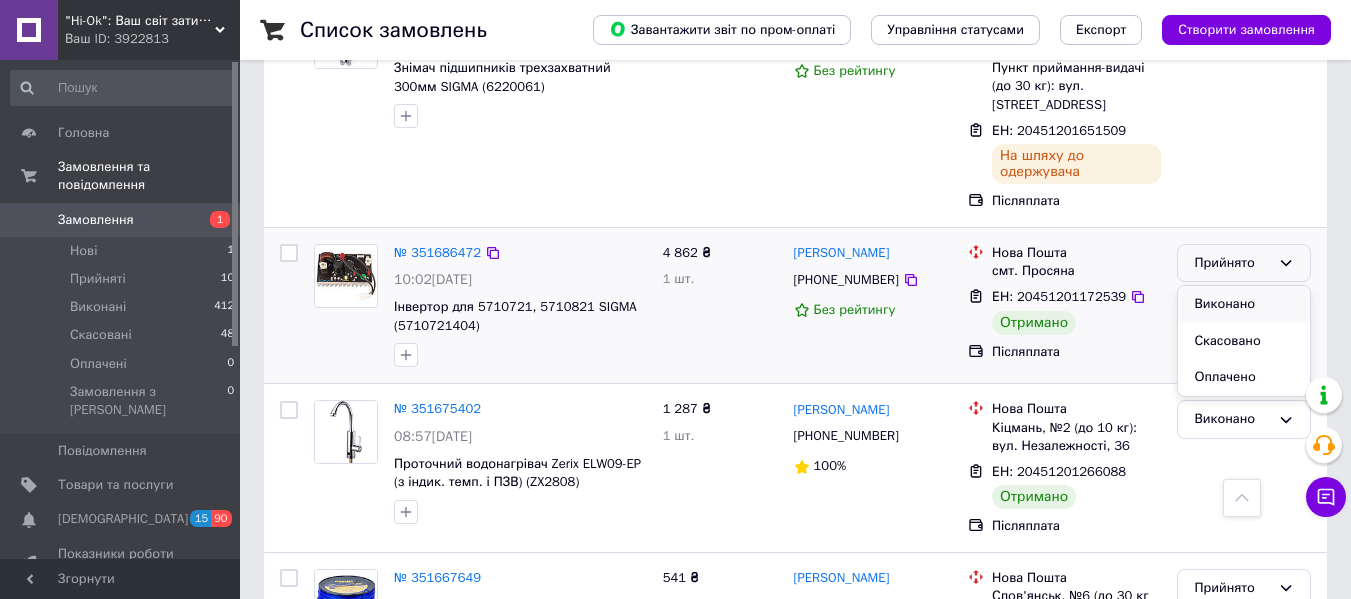 click on "Виконано" at bounding box center (1244, 304) 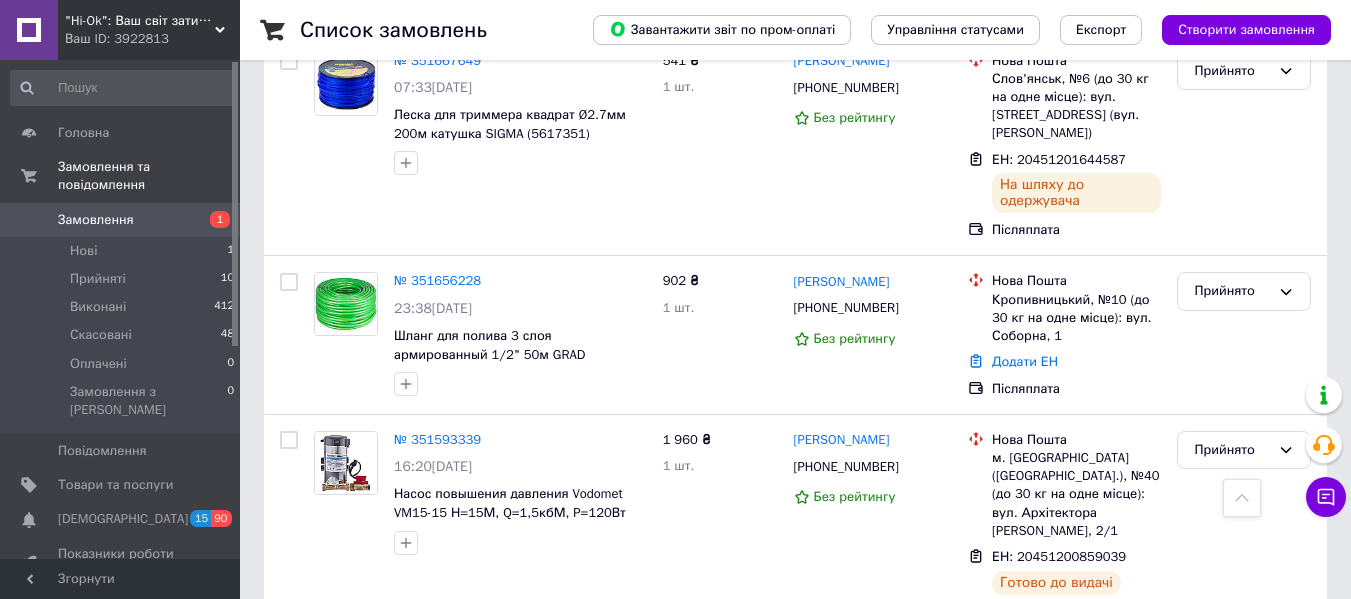 scroll, scrollTop: 1368, scrollLeft: 0, axis: vertical 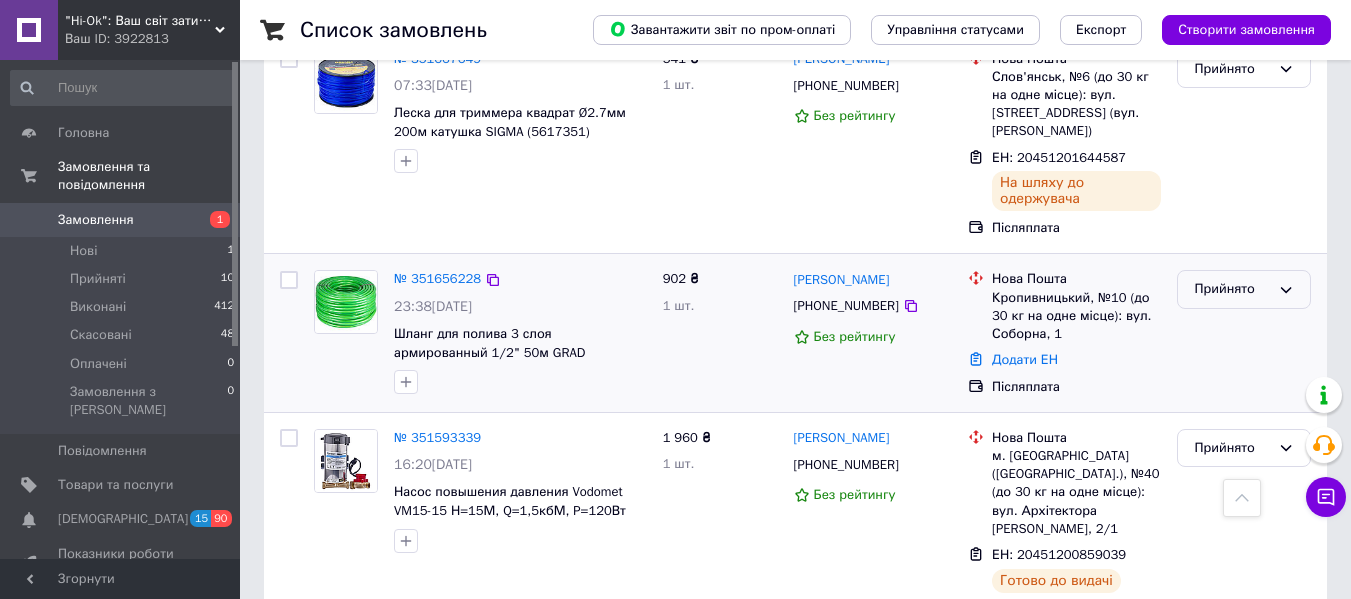 click 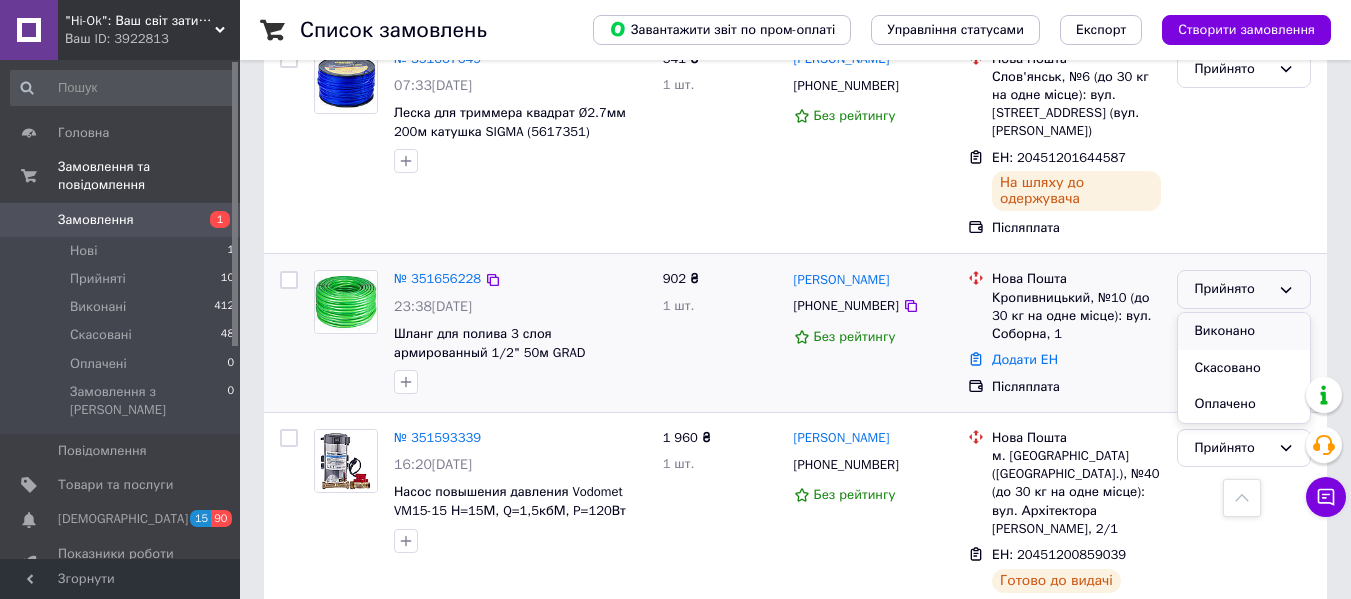 click on "Виконано" at bounding box center (1244, 331) 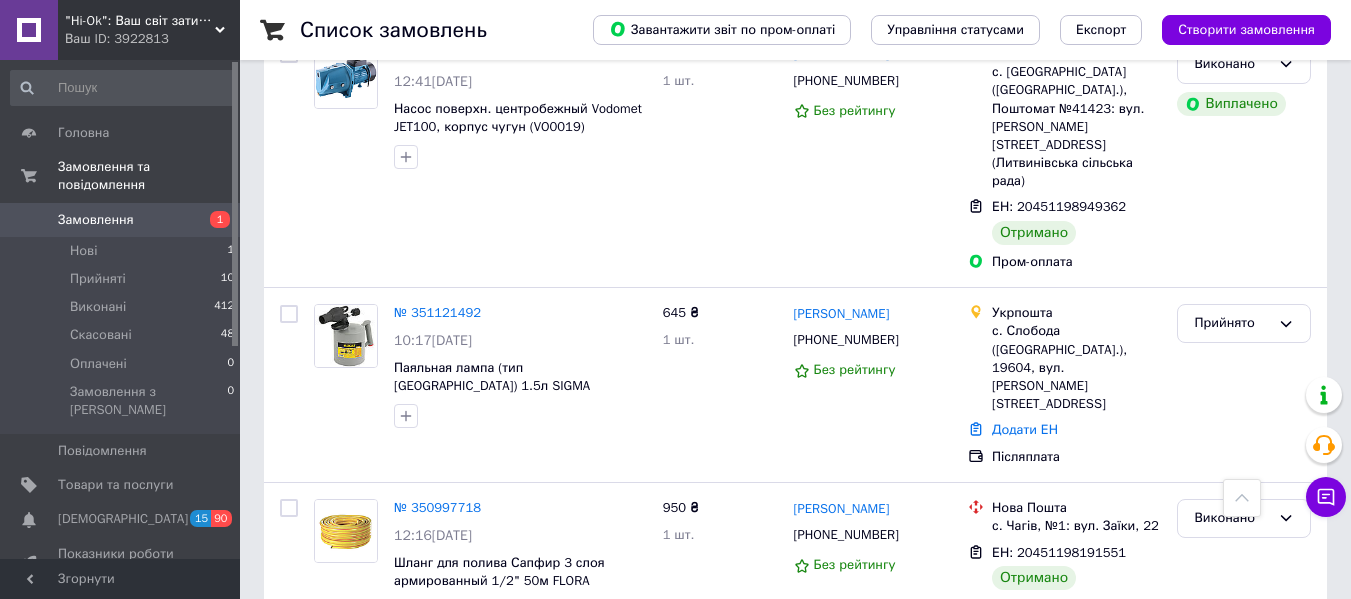 scroll, scrollTop: 2763, scrollLeft: 0, axis: vertical 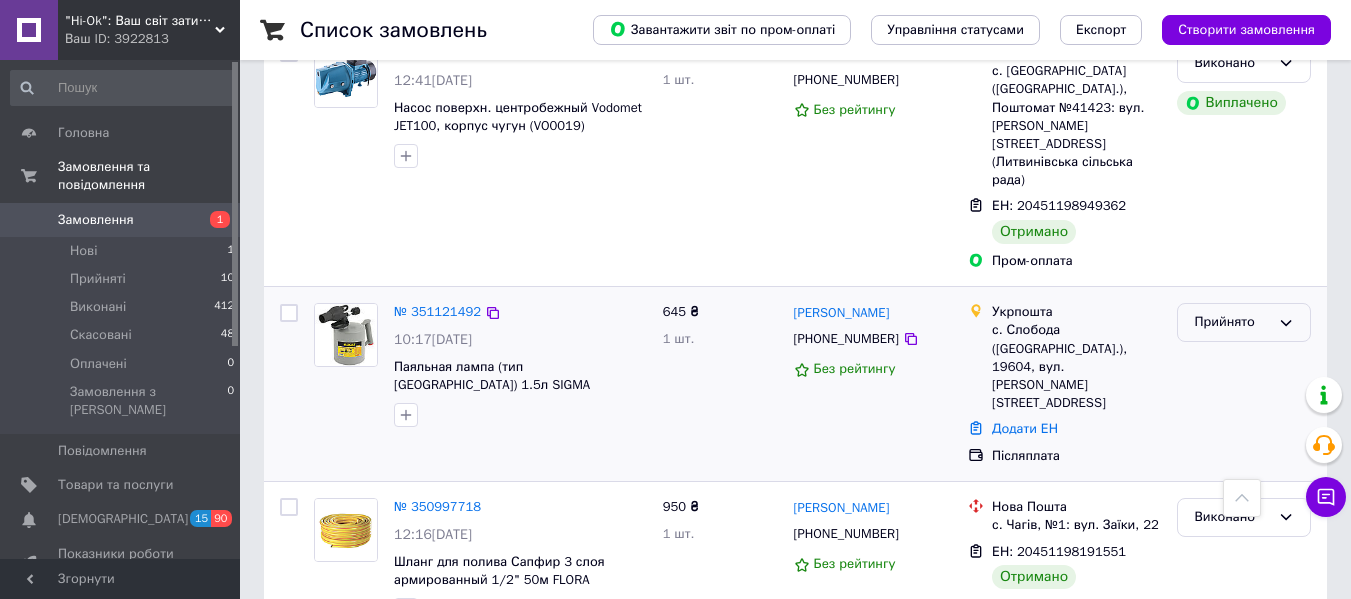 click 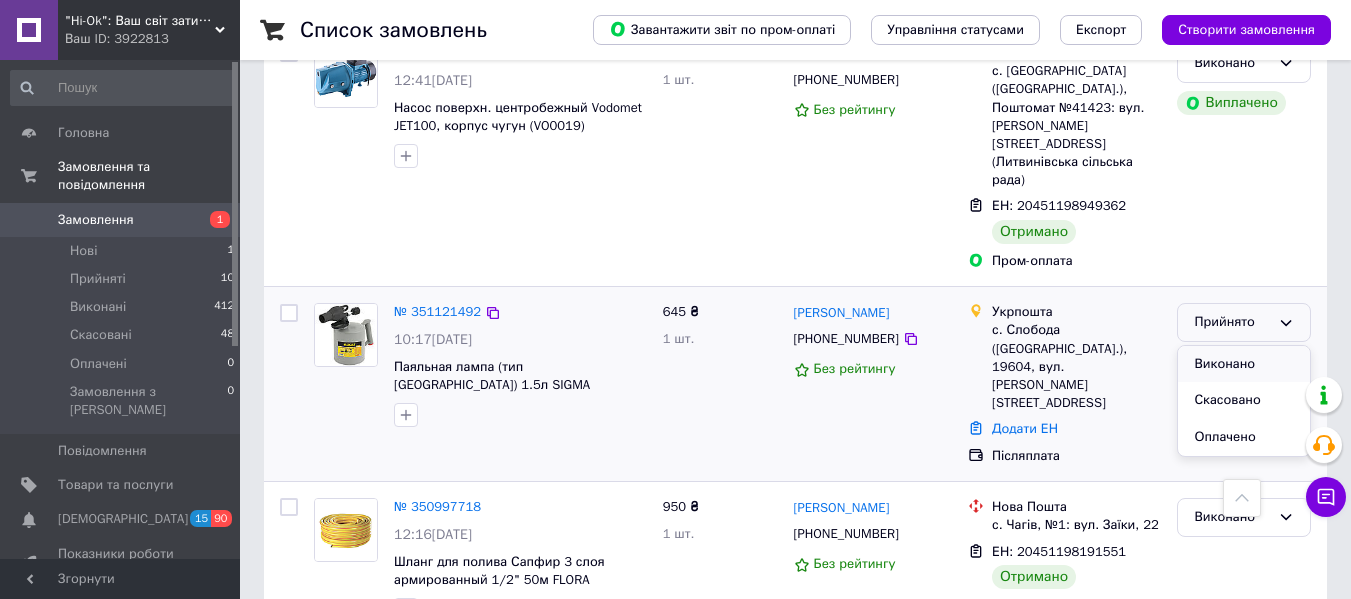 click on "Виконано" at bounding box center [1244, 364] 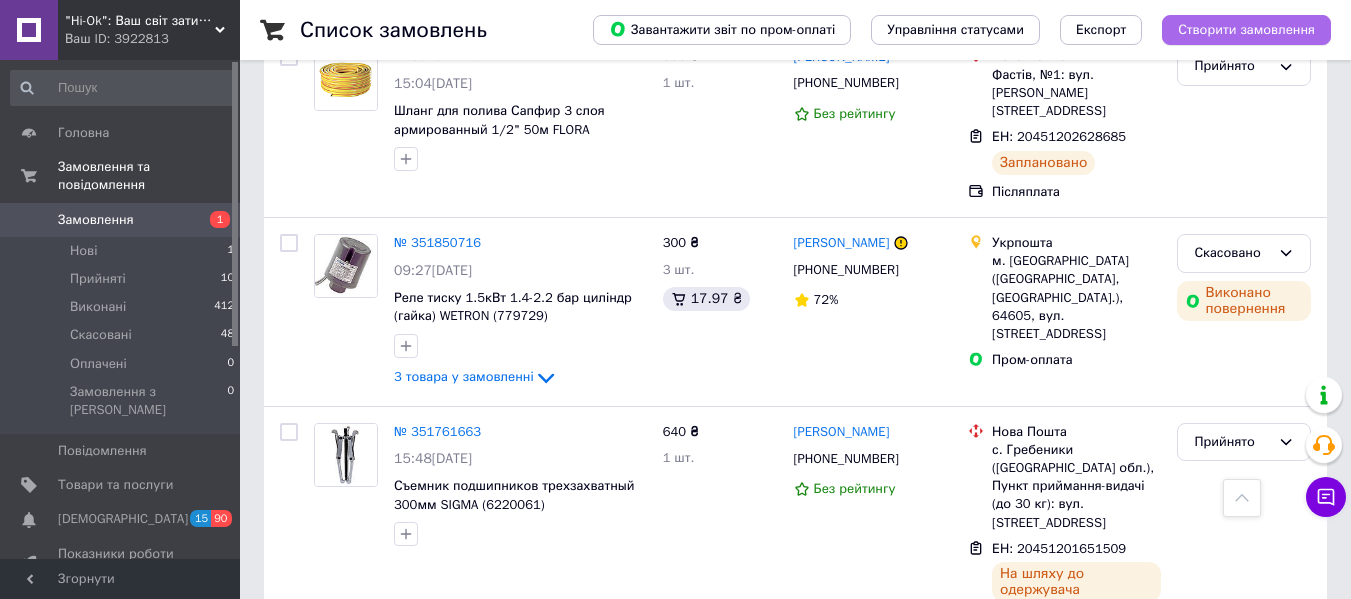 scroll, scrollTop: 421, scrollLeft: 0, axis: vertical 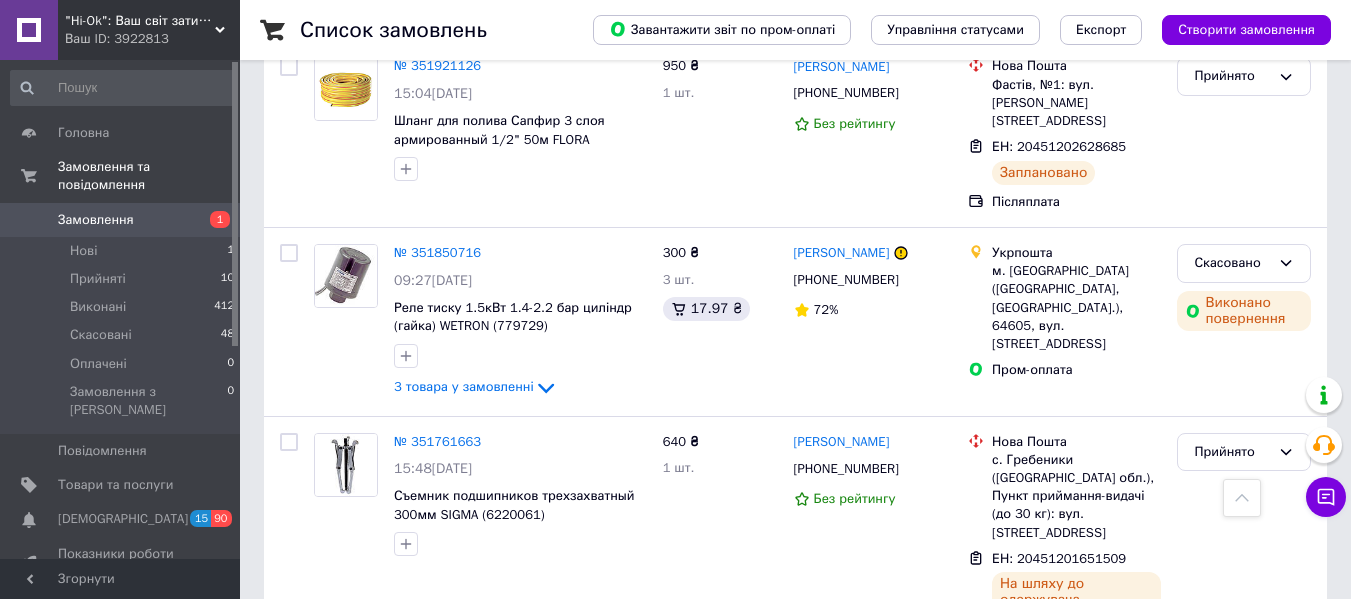 click on "Ваш ID: 3922813" at bounding box center [152, 39] 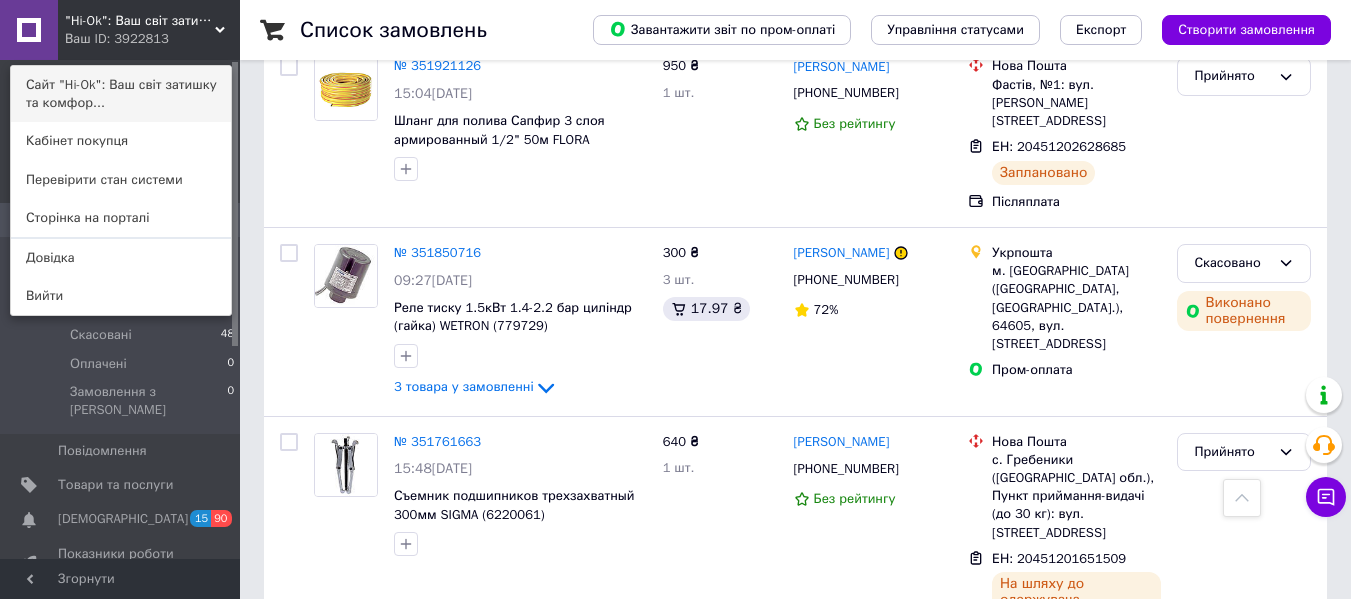 click on "Сайт "Hi-Ok": Ваш світ затишку та комфор..." at bounding box center (121, 94) 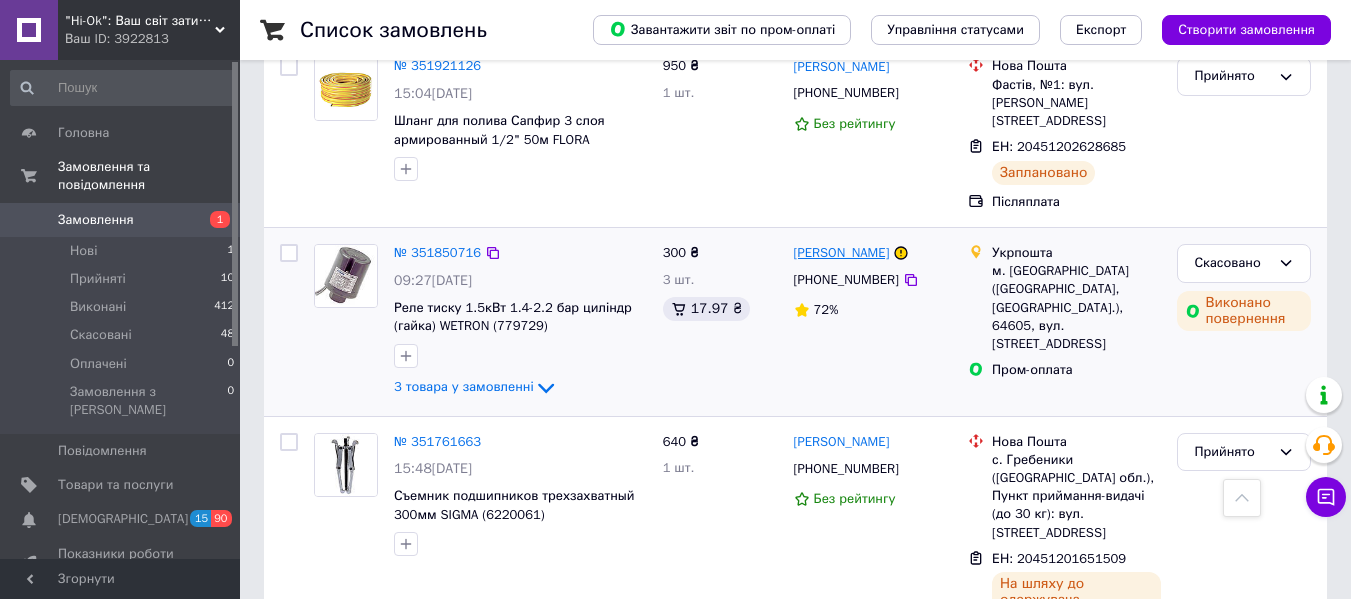 click on "[PERSON_NAME]" at bounding box center (842, 253) 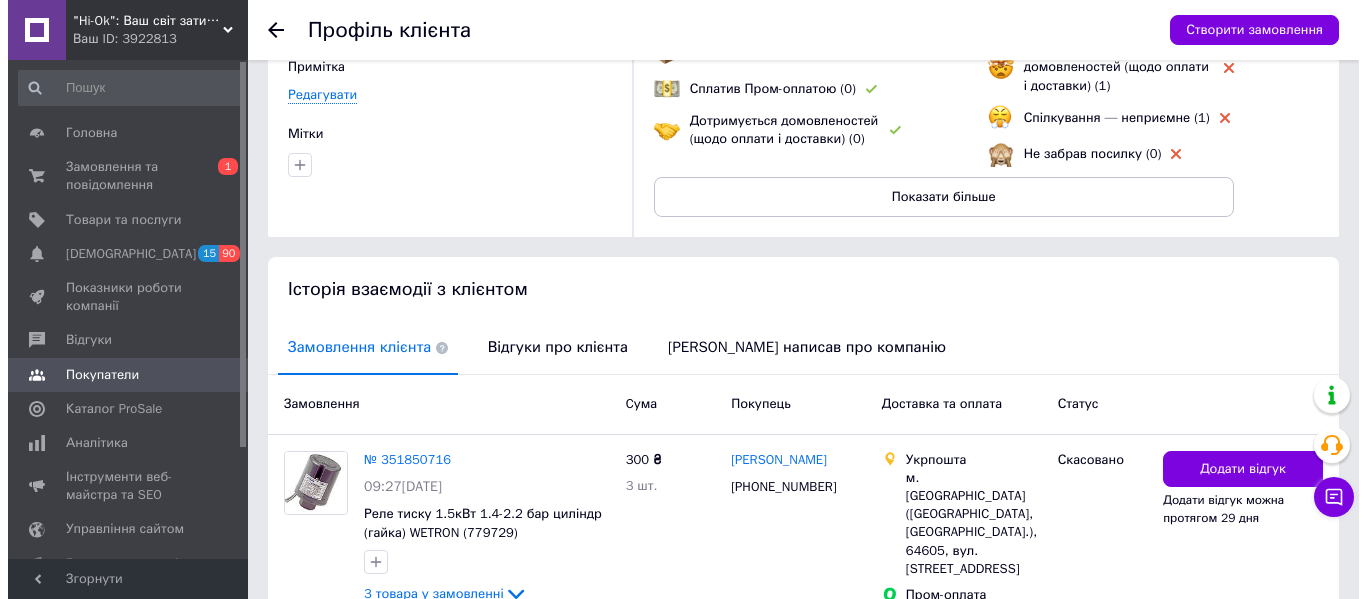 scroll, scrollTop: 199, scrollLeft: 0, axis: vertical 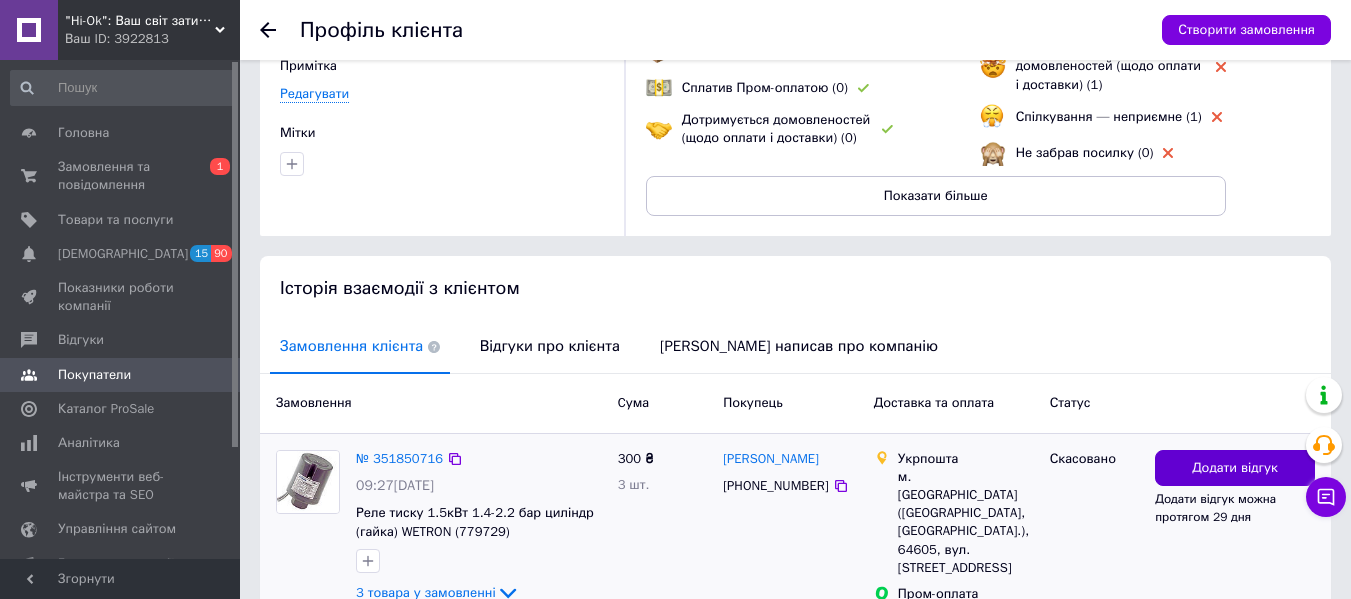 click on "Додати відгук" at bounding box center (1235, 468) 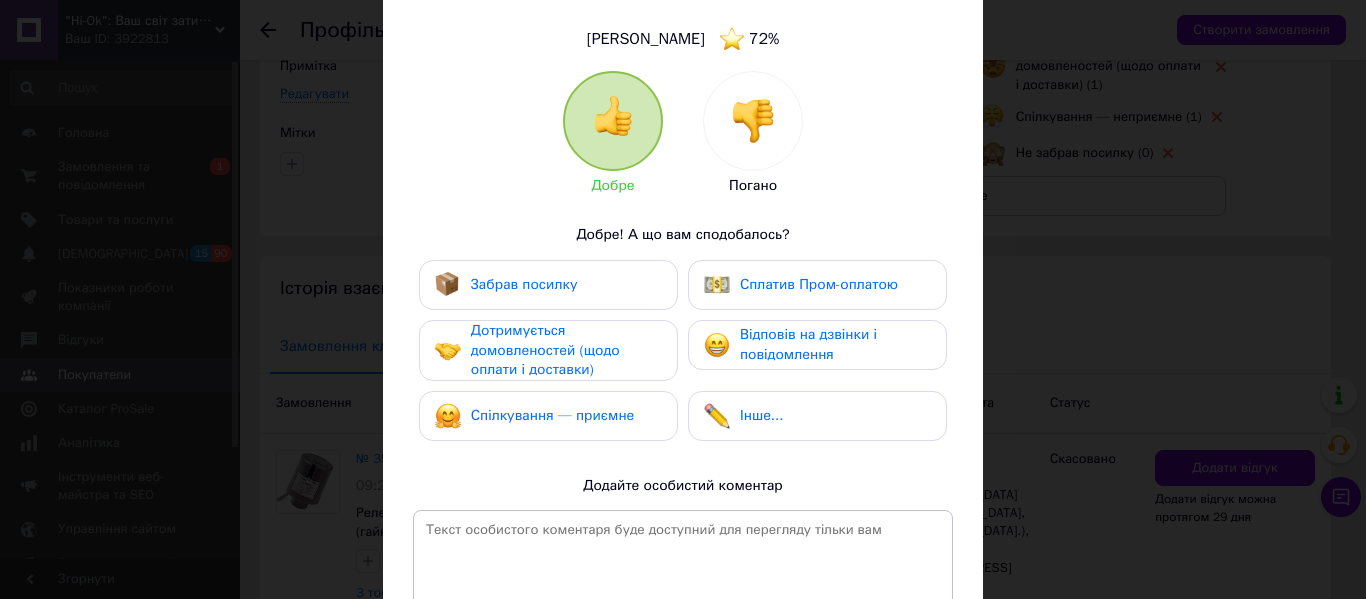 scroll, scrollTop: 157, scrollLeft: 0, axis: vertical 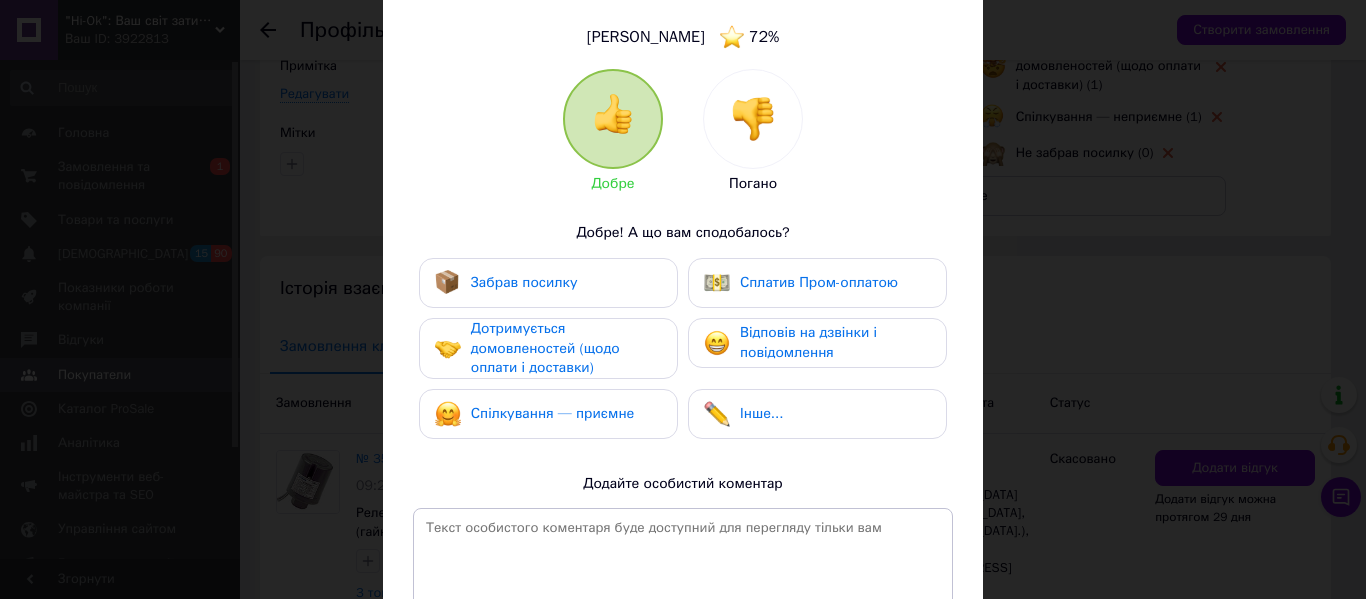 click at bounding box center (753, 119) 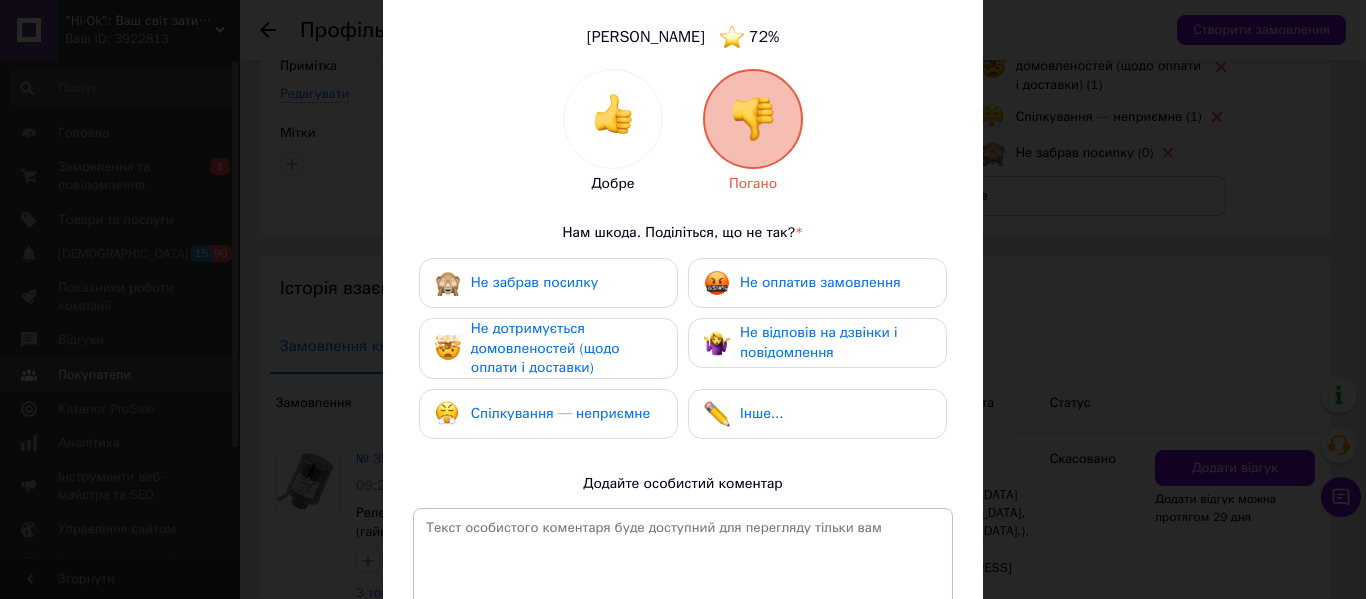 click on "Спілкування — неприємне" at bounding box center [560, 413] 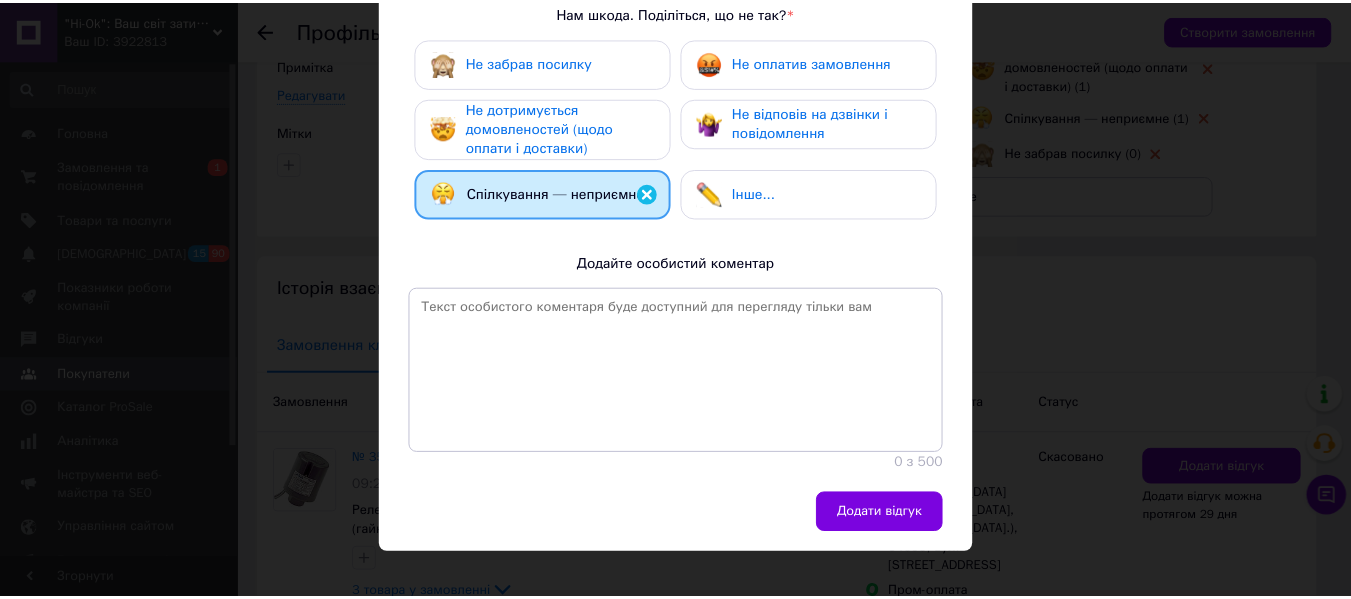 scroll, scrollTop: 378, scrollLeft: 0, axis: vertical 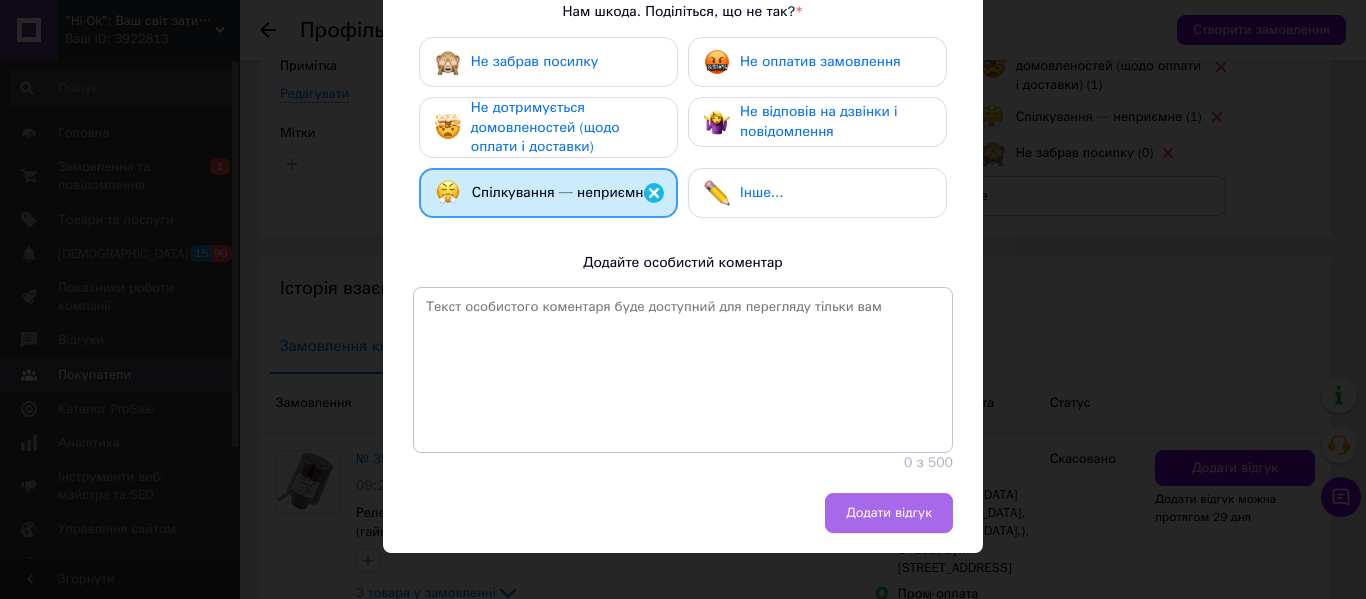 click on "Додати відгук" at bounding box center (889, 513) 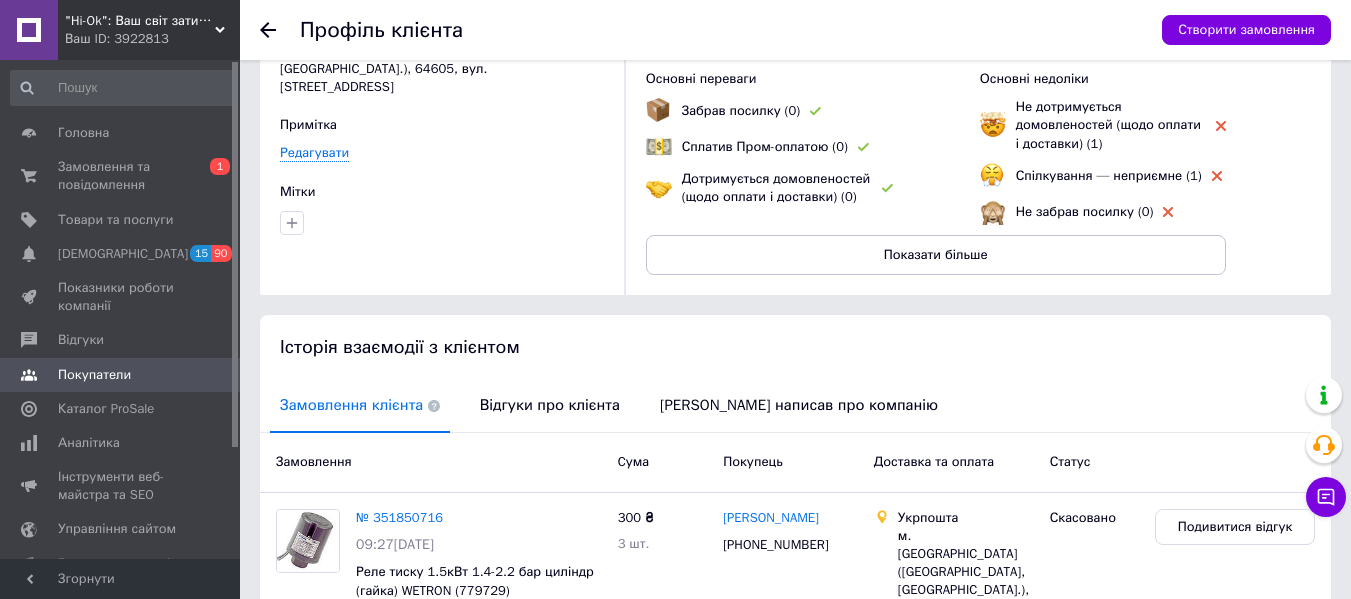 scroll, scrollTop: 134, scrollLeft: 0, axis: vertical 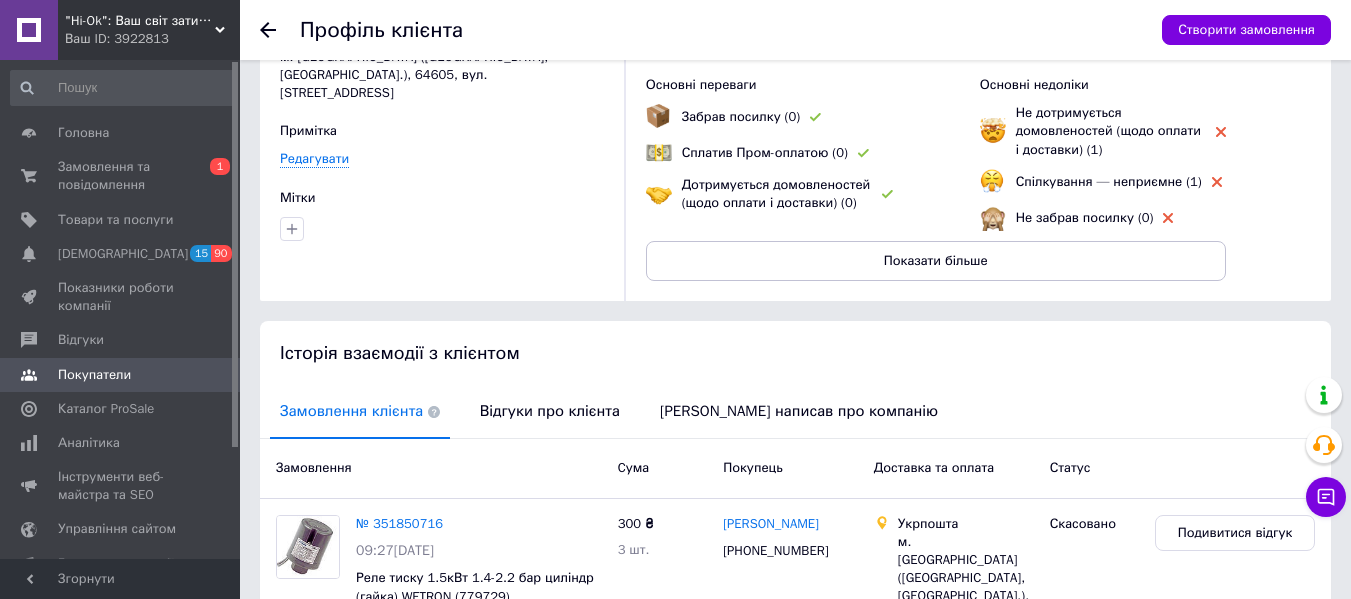 click 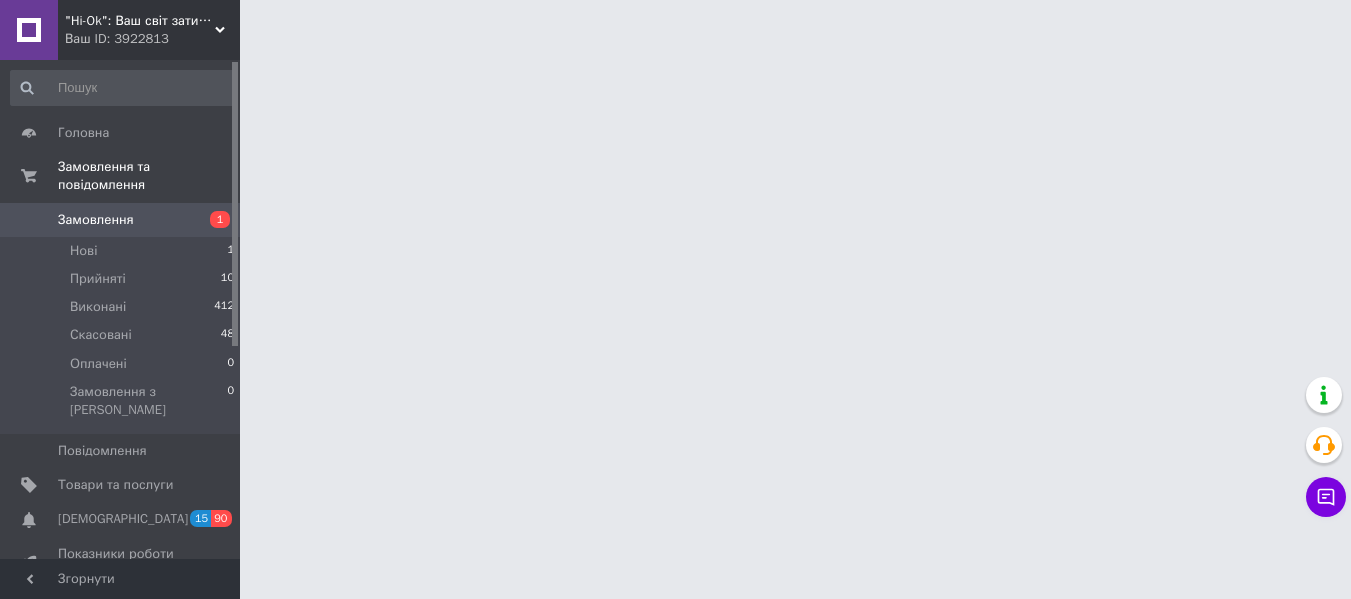 scroll, scrollTop: 0, scrollLeft: 0, axis: both 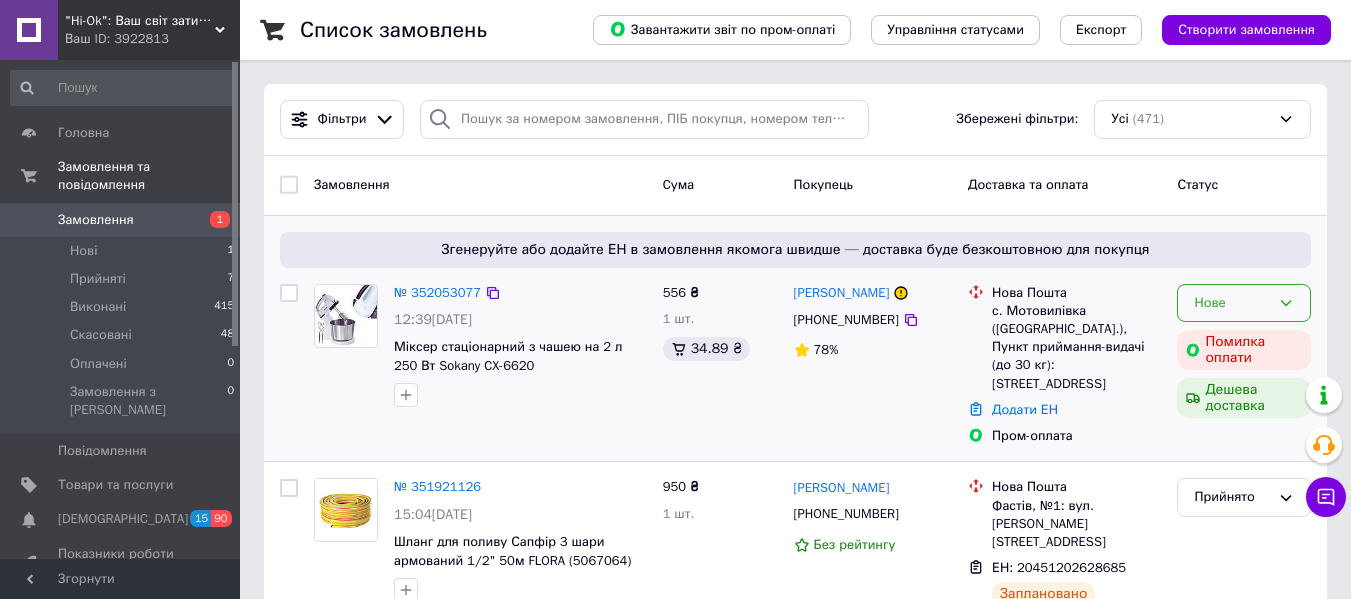 click 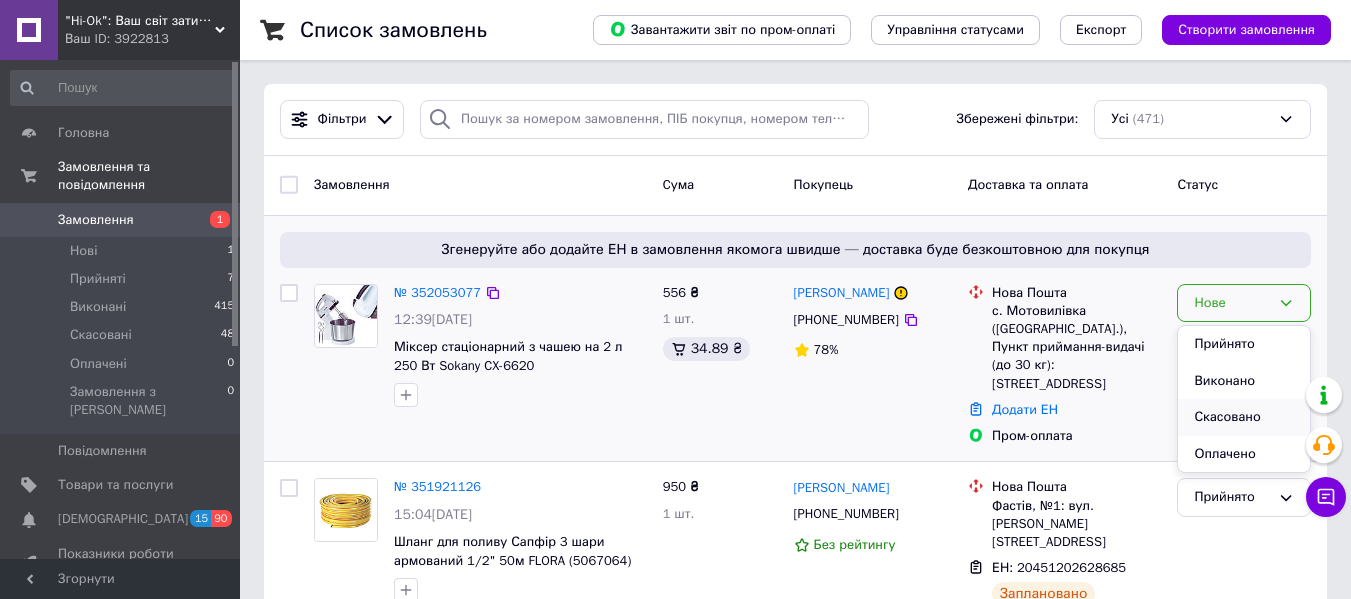 click on "Скасовано" at bounding box center [1244, 417] 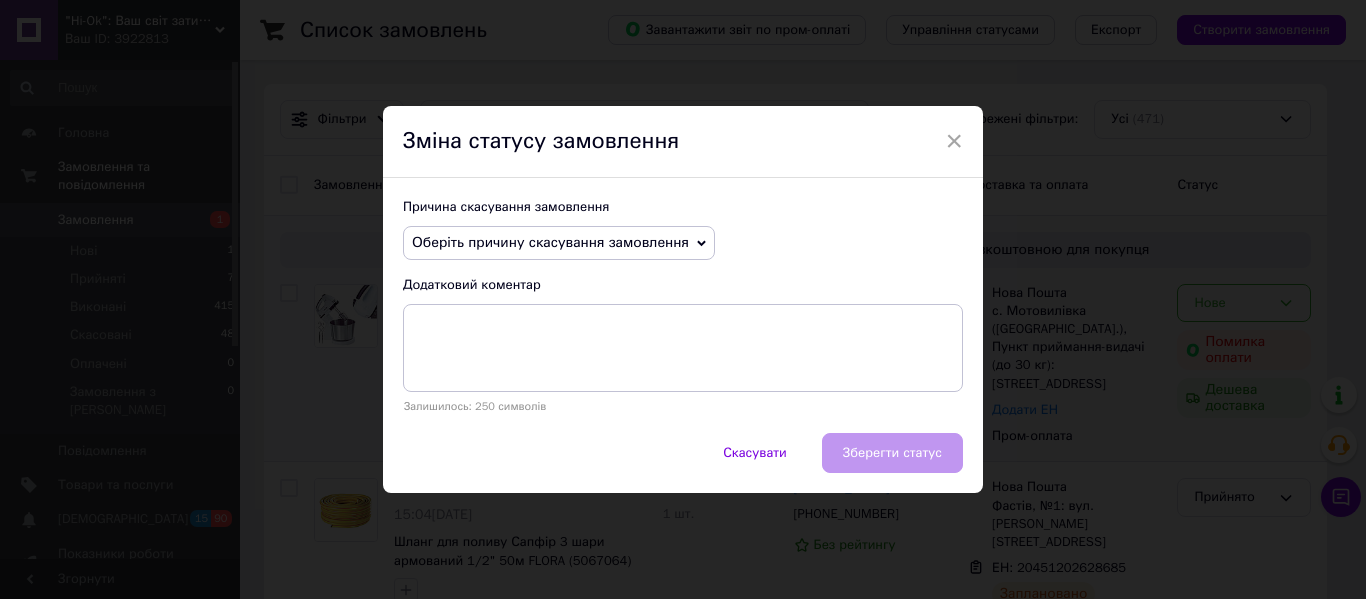 click 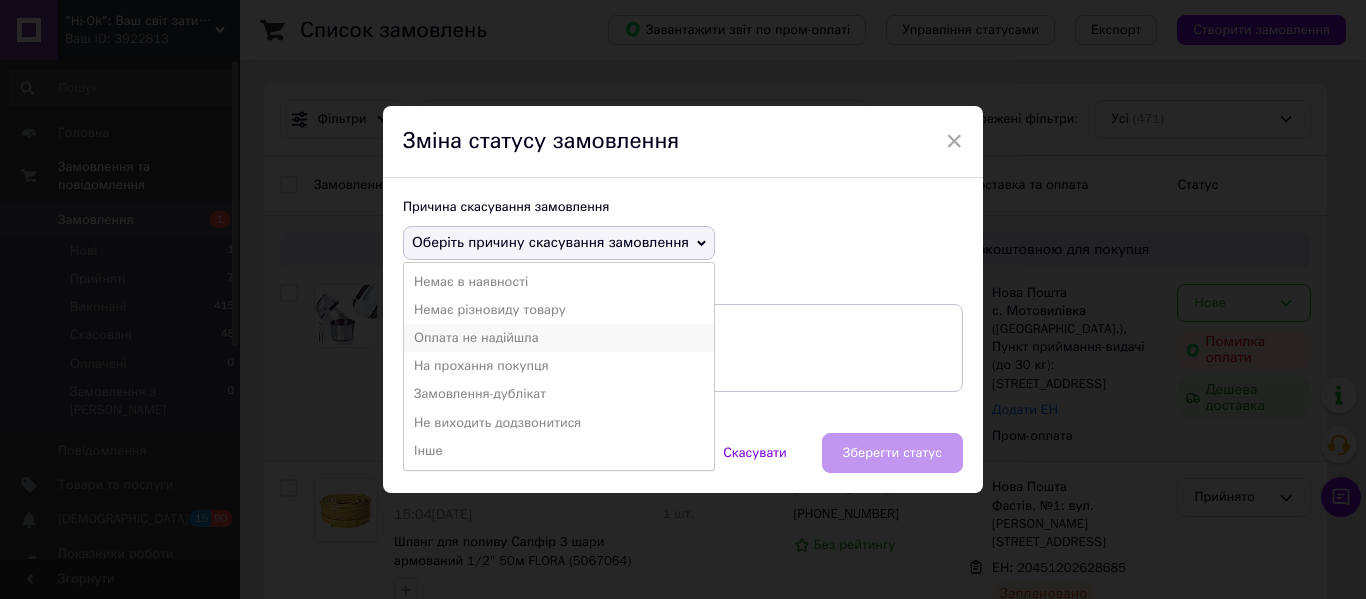 click on "Оплата не надійшла" at bounding box center [559, 338] 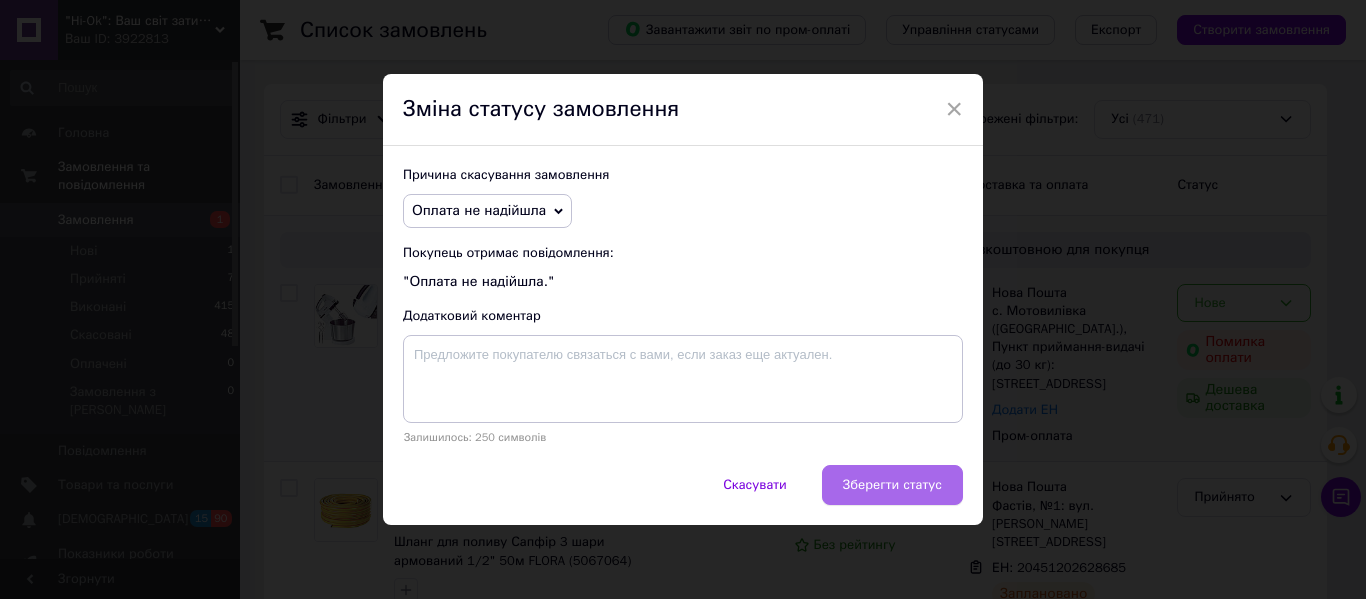 click on "Зберегти статус" at bounding box center (892, 485) 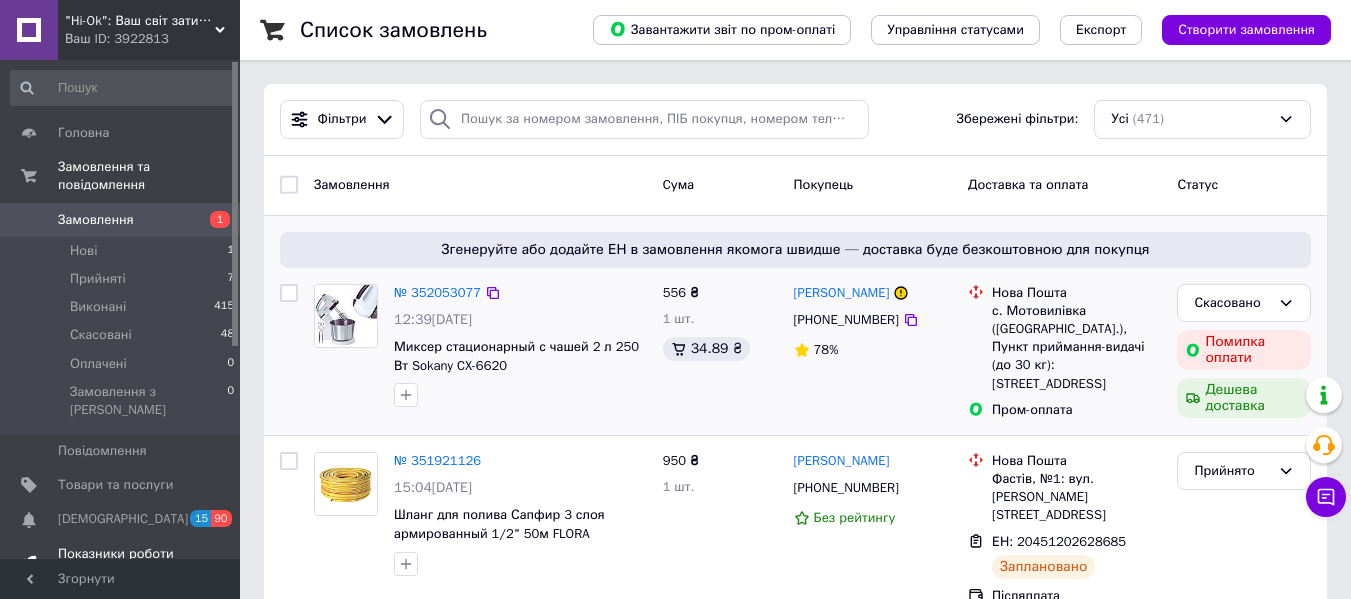 click on "Показники роботи компанії" at bounding box center (121, 563) 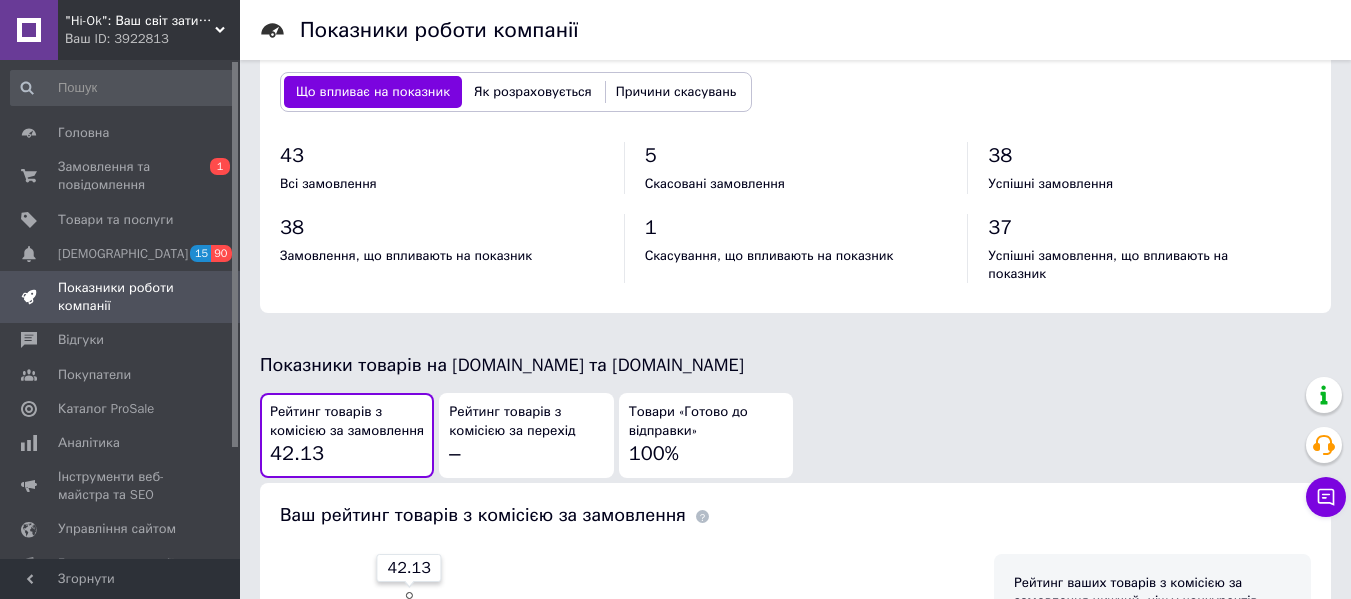 scroll, scrollTop: 892, scrollLeft: 0, axis: vertical 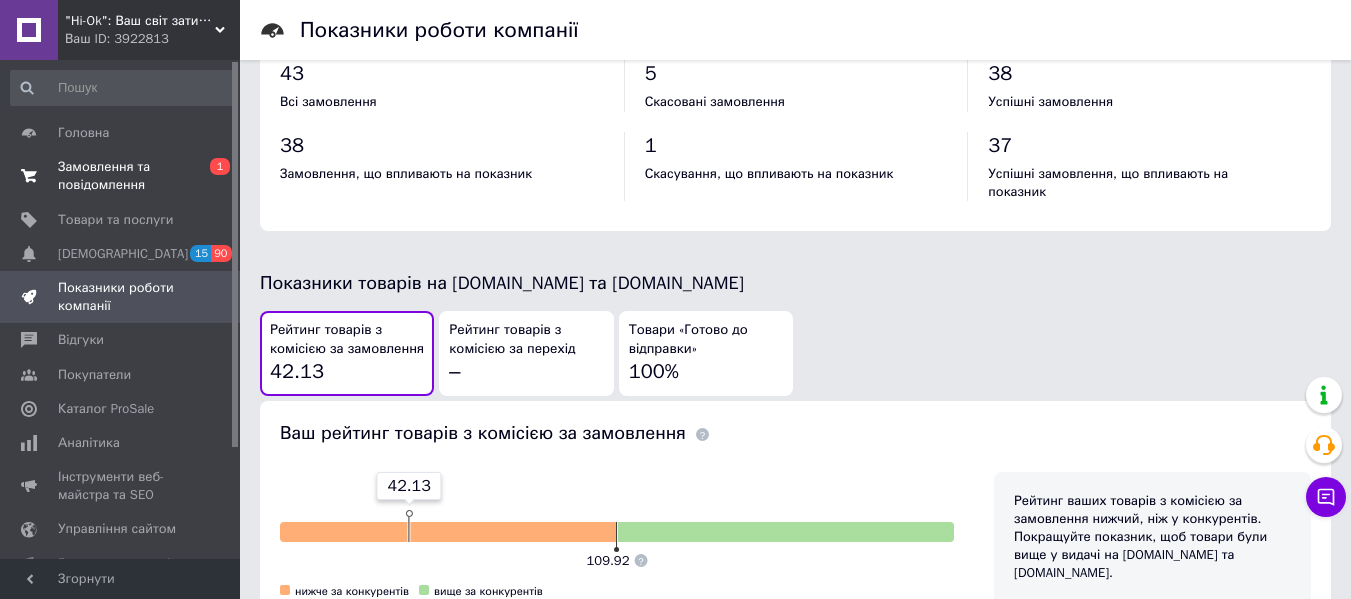 click on "Замовлення та повідомлення" at bounding box center [121, 176] 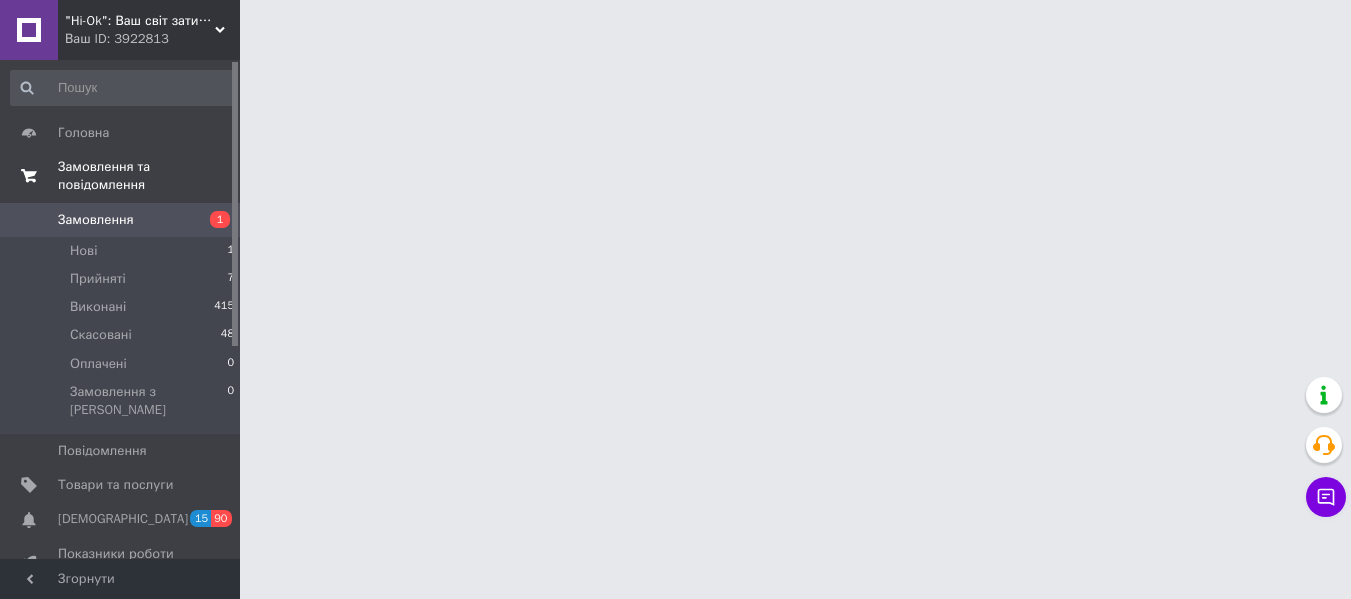 scroll, scrollTop: 0, scrollLeft: 0, axis: both 